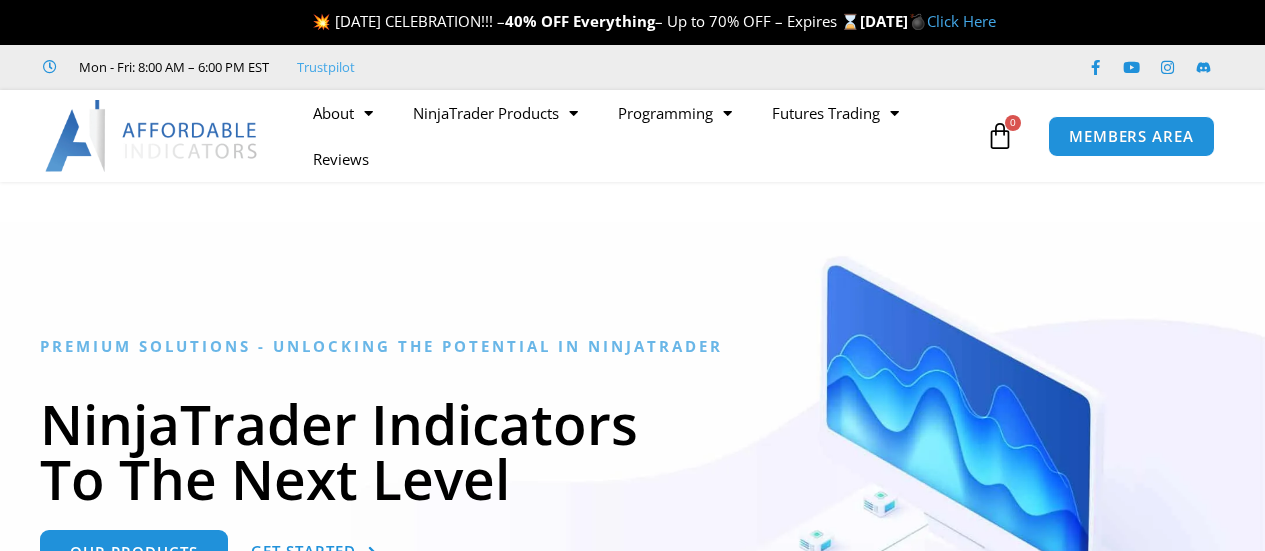 scroll, scrollTop: 0, scrollLeft: 0, axis: both 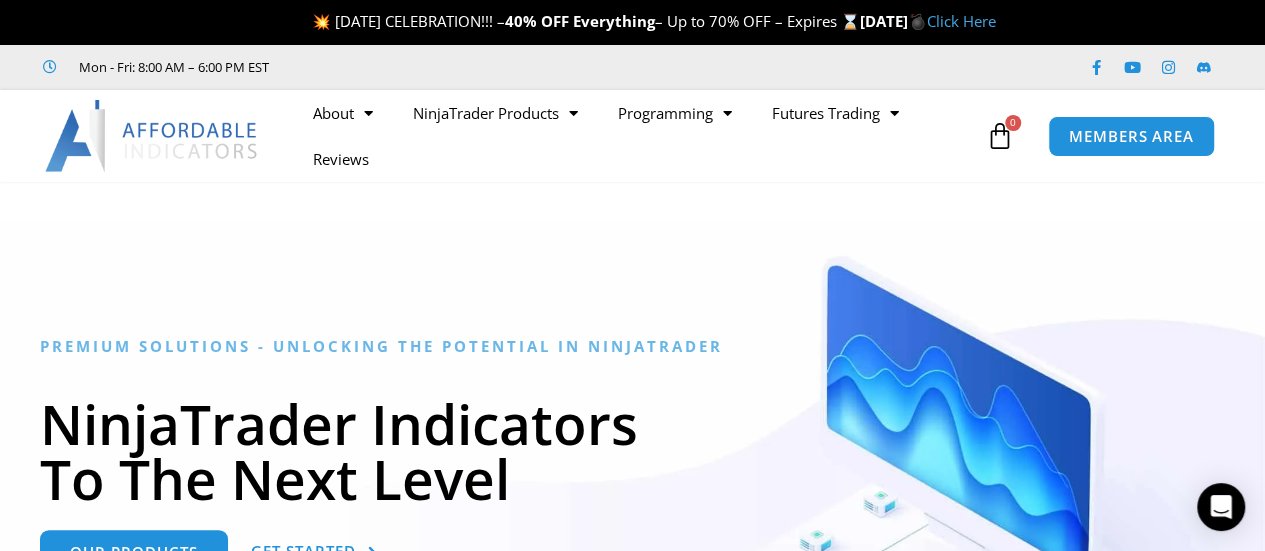 click on "Click Here" at bounding box center [961, 21] 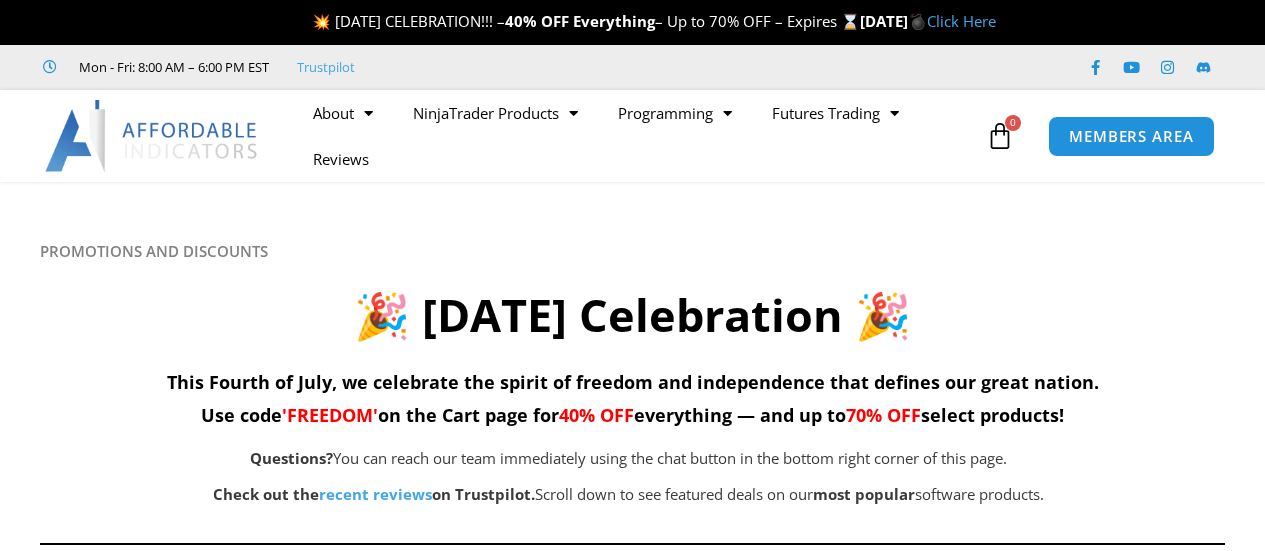 scroll, scrollTop: 0, scrollLeft: 0, axis: both 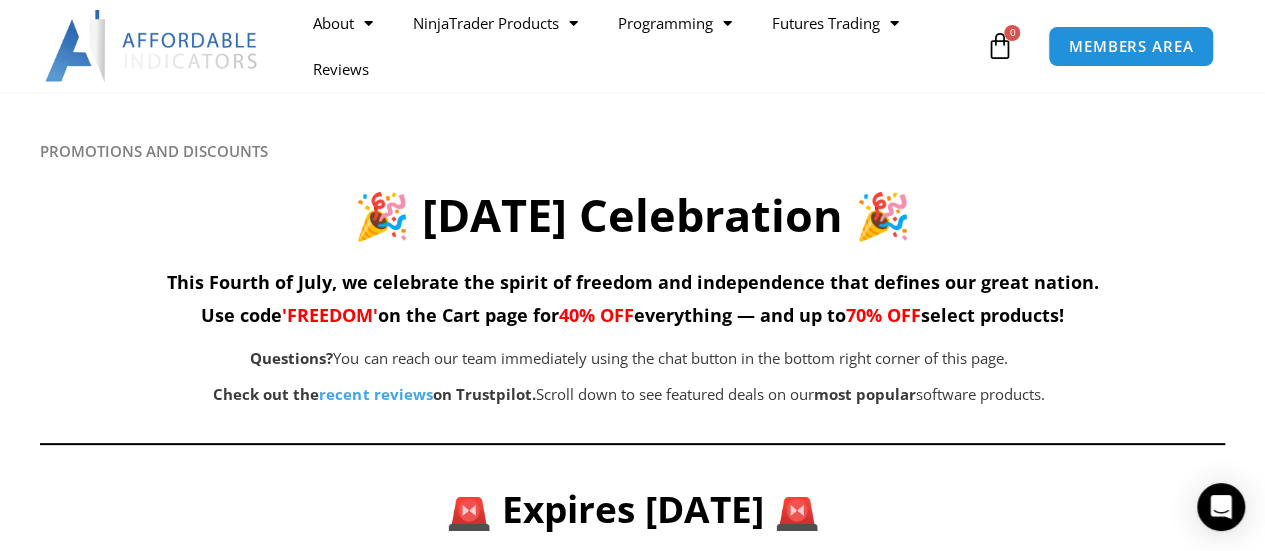 drag, startPoint x: 272, startPoint y: 226, endPoint x: 1072, endPoint y: 390, distance: 816.637 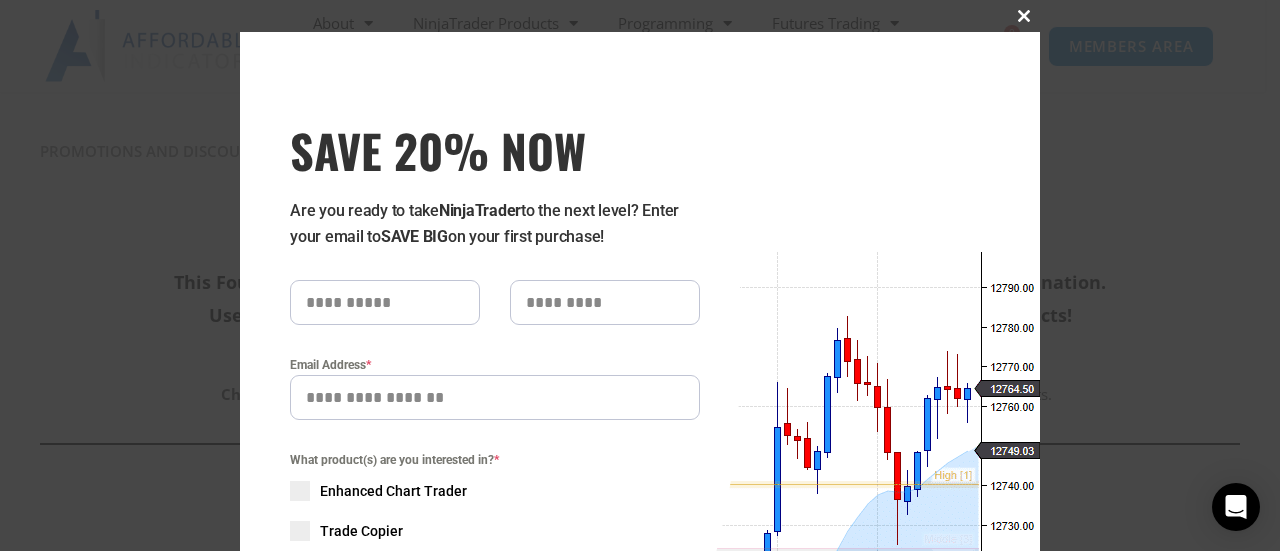 click at bounding box center (1024, 16) 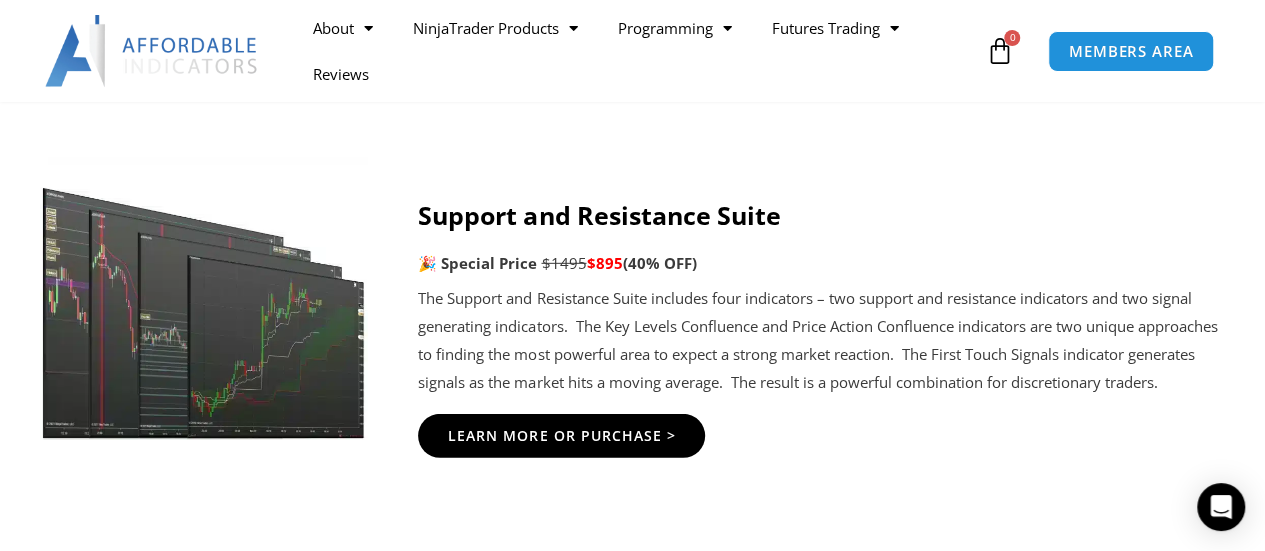 scroll, scrollTop: 2900, scrollLeft: 0, axis: vertical 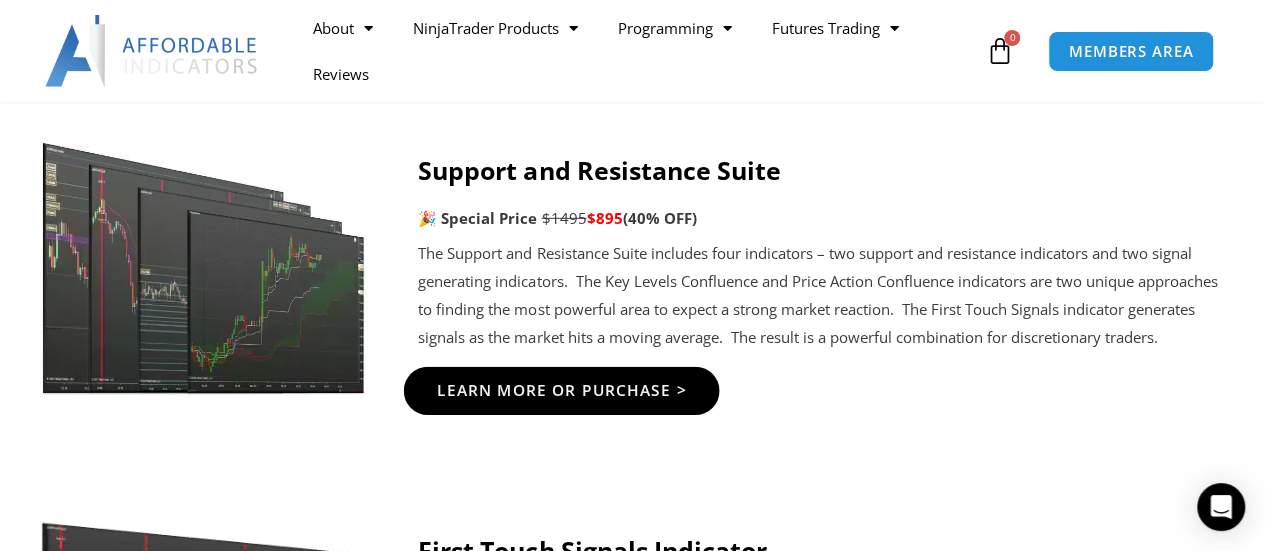 click on "Learn More Or Purchase >" at bounding box center [562, 390] 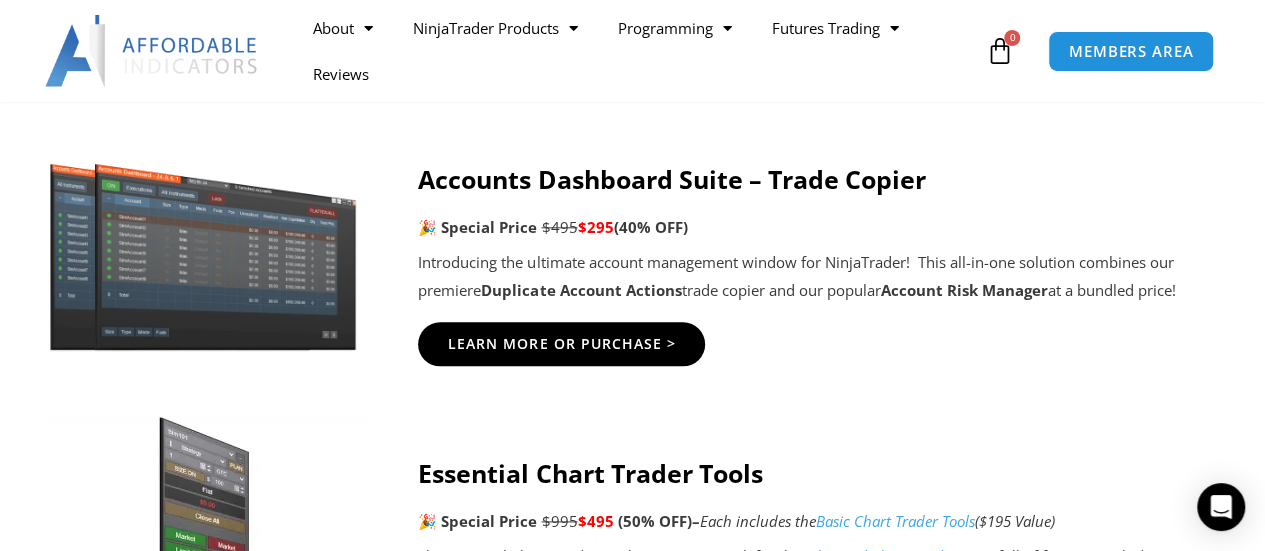 scroll, scrollTop: 1000, scrollLeft: 0, axis: vertical 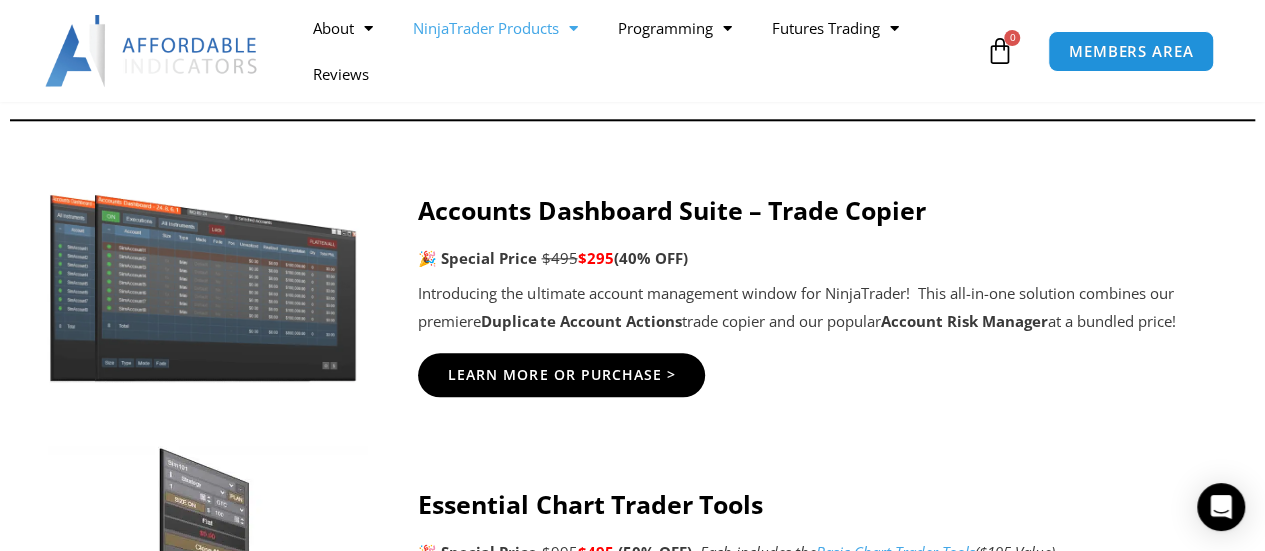 click 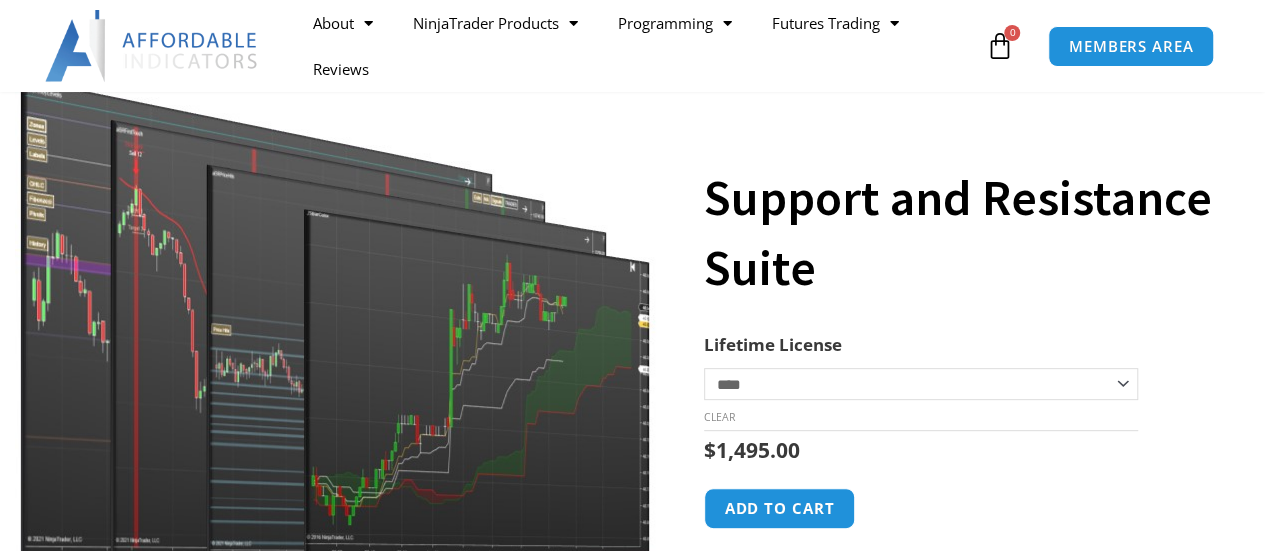 scroll, scrollTop: 200, scrollLeft: 0, axis: vertical 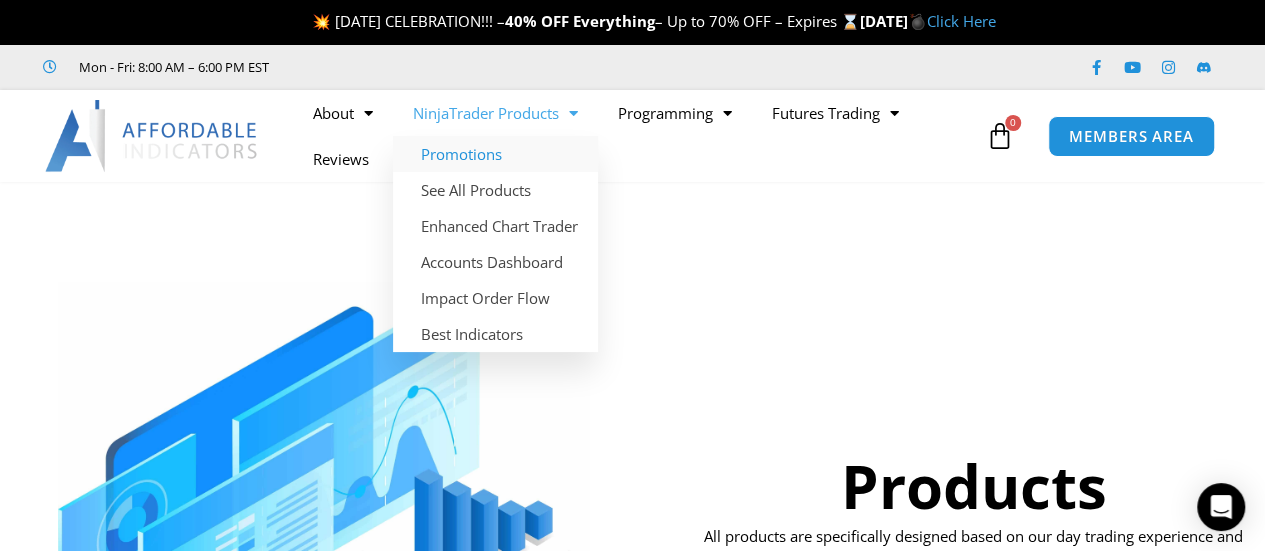 click on "Promotions" 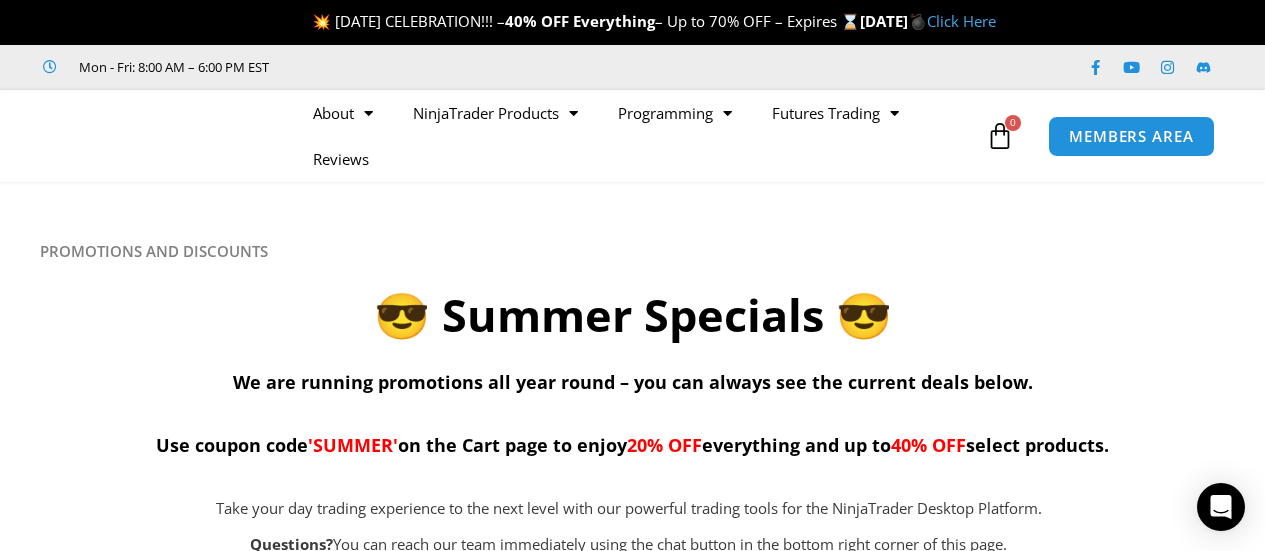 scroll, scrollTop: 0, scrollLeft: 0, axis: both 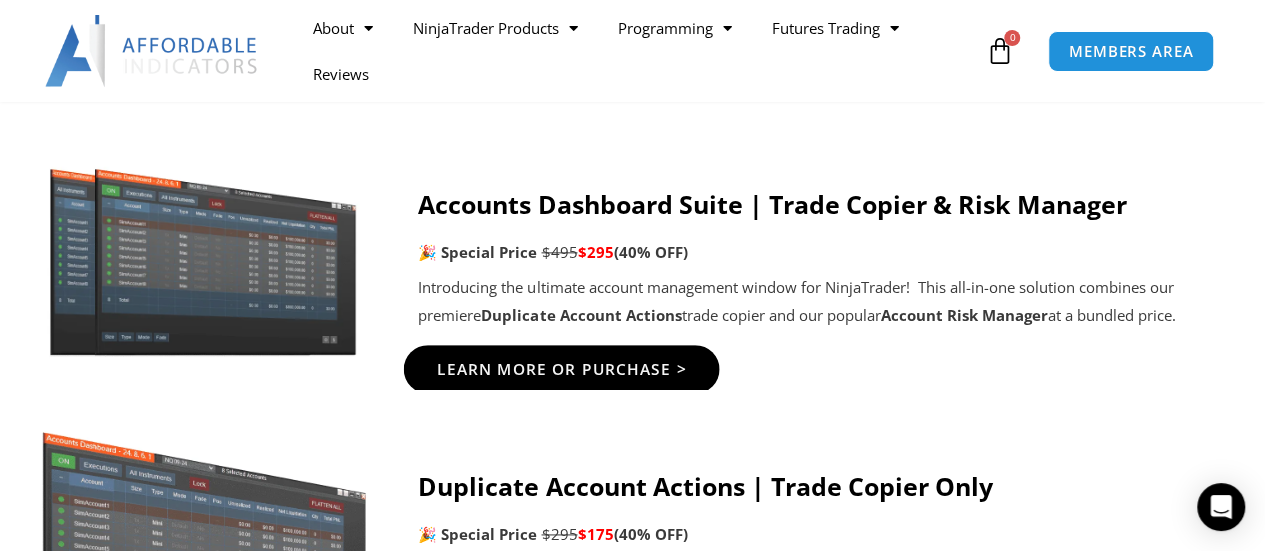 click on "Learn More Or Purchase >" at bounding box center [562, 369] 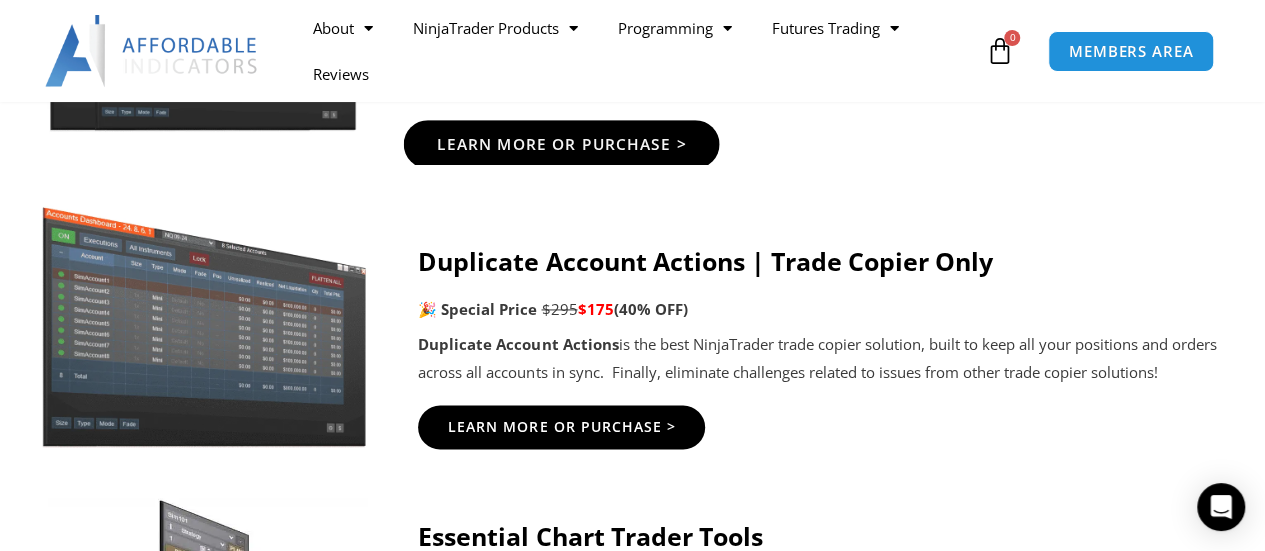 scroll, scrollTop: 1300, scrollLeft: 0, axis: vertical 